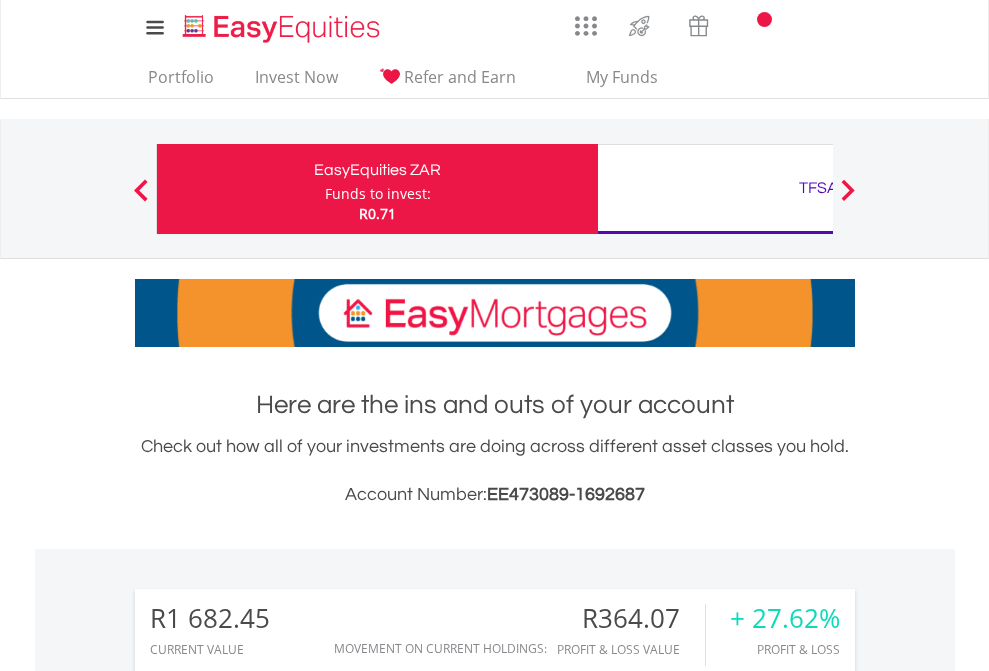 scroll, scrollTop: 0, scrollLeft: 0, axis: both 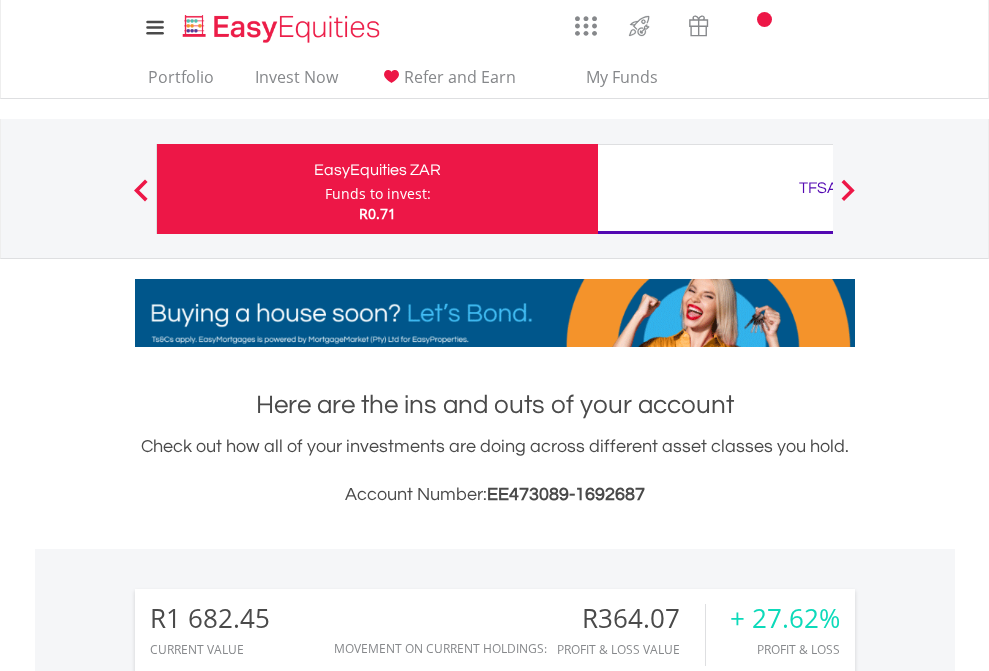 click on "Funds to invest:" at bounding box center [378, 194] 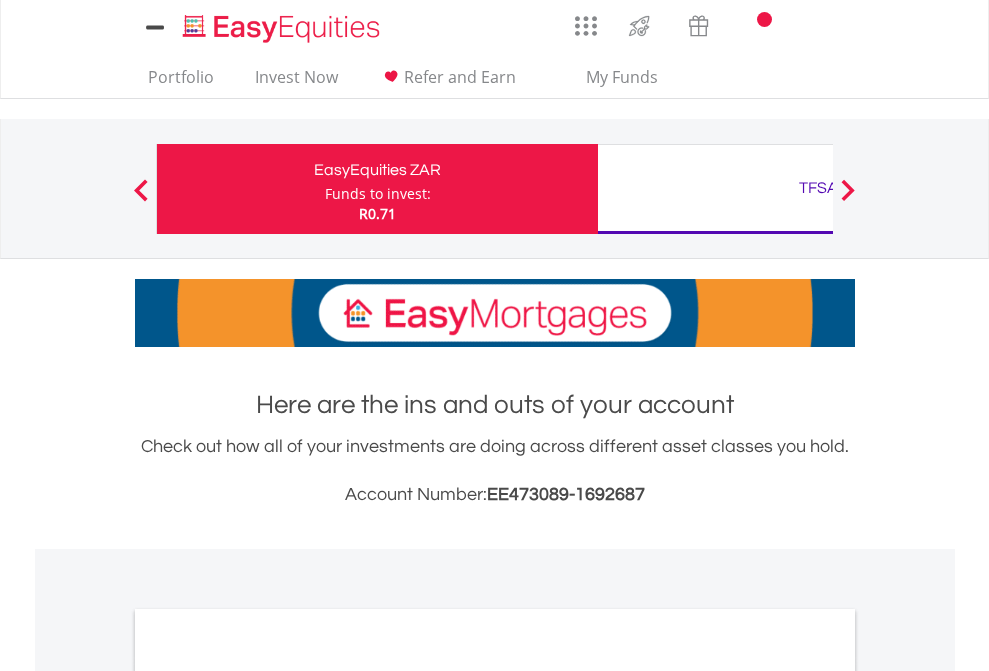 scroll, scrollTop: 0, scrollLeft: 0, axis: both 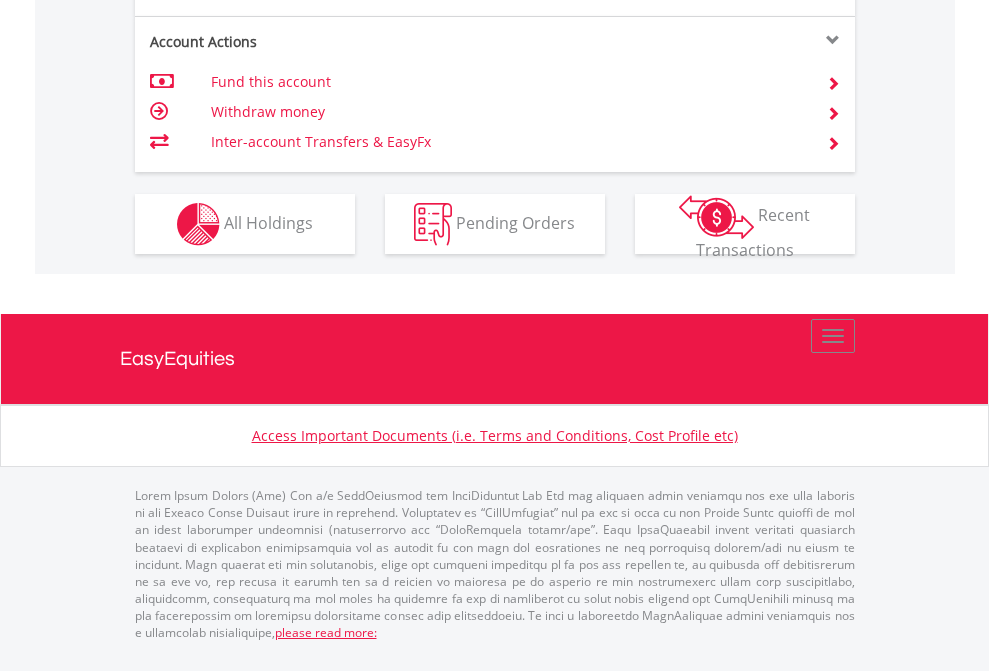 click on "Investment types" at bounding box center (706, -337) 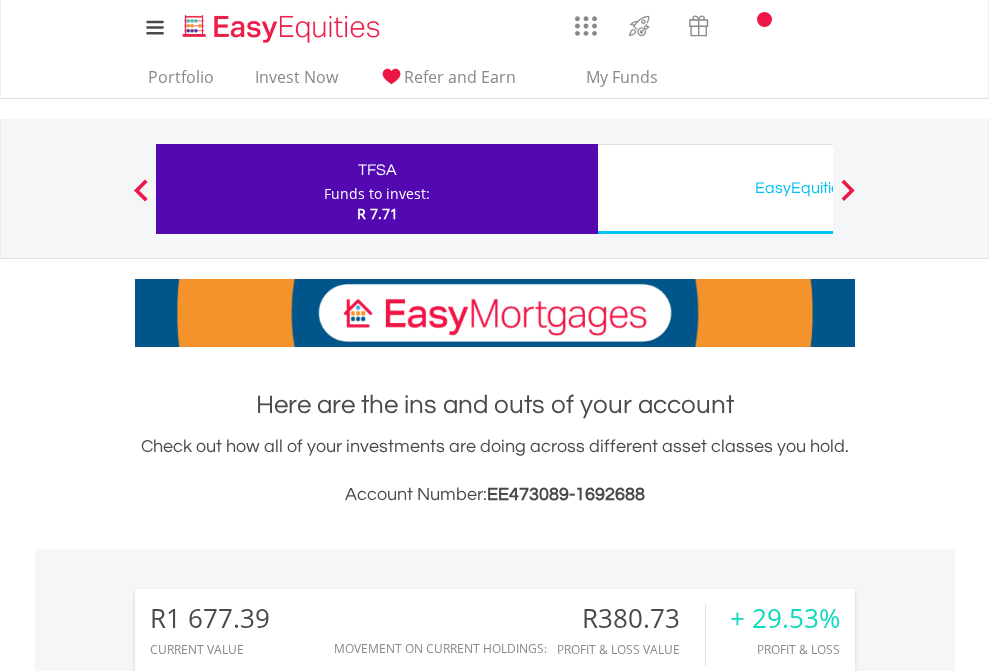 scroll, scrollTop: 0, scrollLeft: 0, axis: both 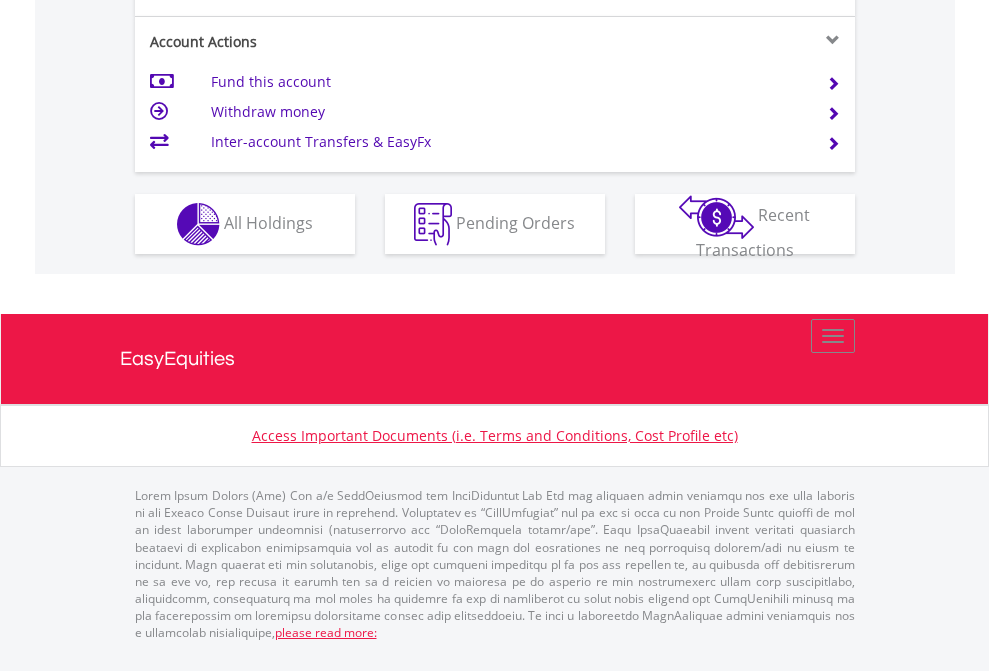 click on "Investment types" at bounding box center [706, -337] 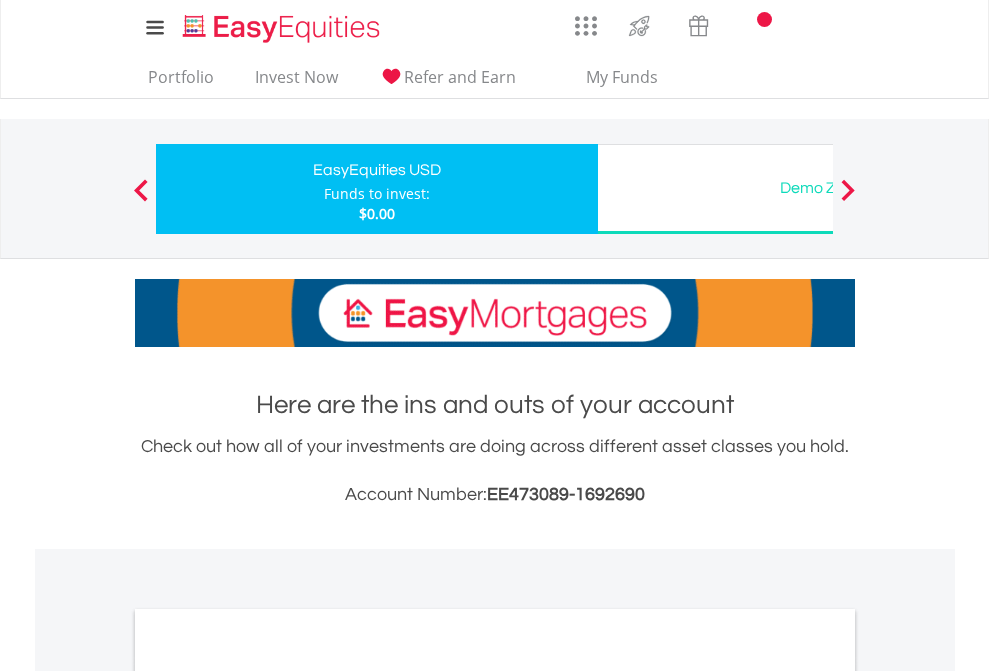scroll, scrollTop: 0, scrollLeft: 0, axis: both 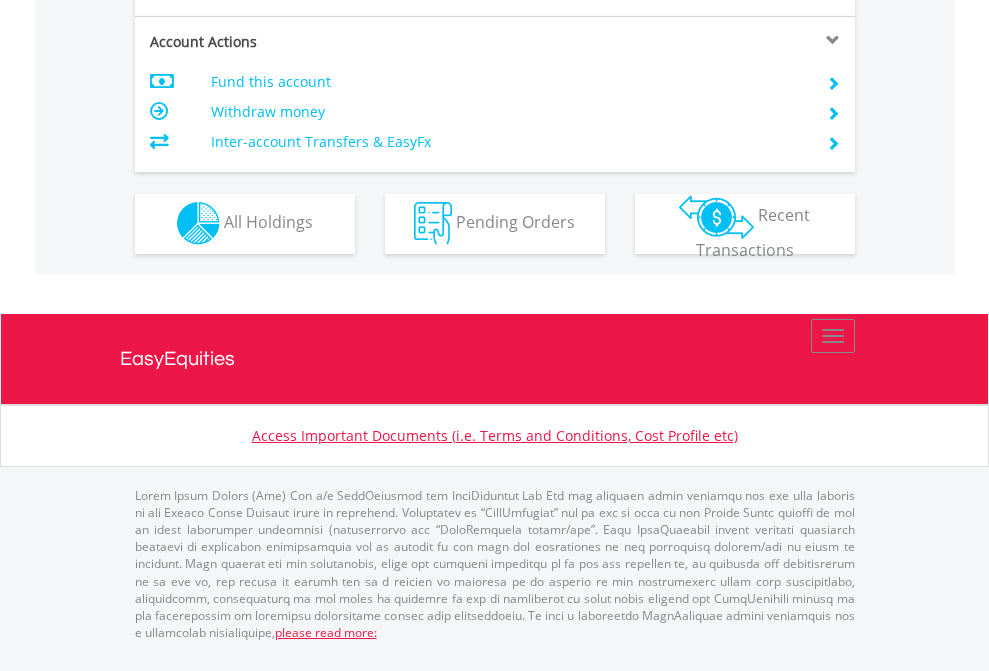 click on "Investment types" at bounding box center (706, -353) 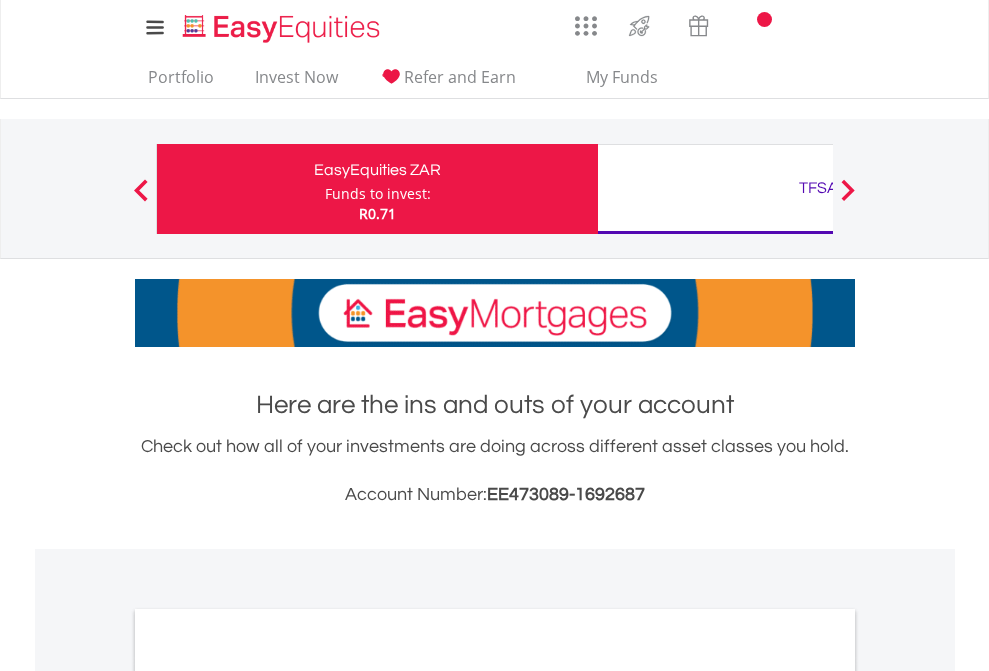 scroll, scrollTop: 0, scrollLeft: 0, axis: both 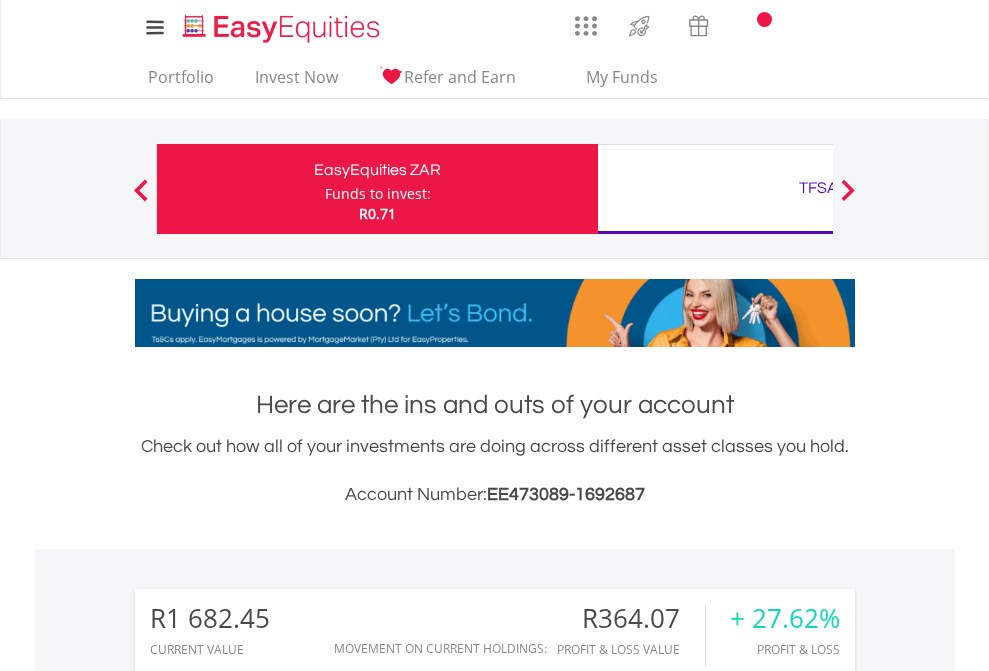click on "All Holdings" at bounding box center (268, 1546) 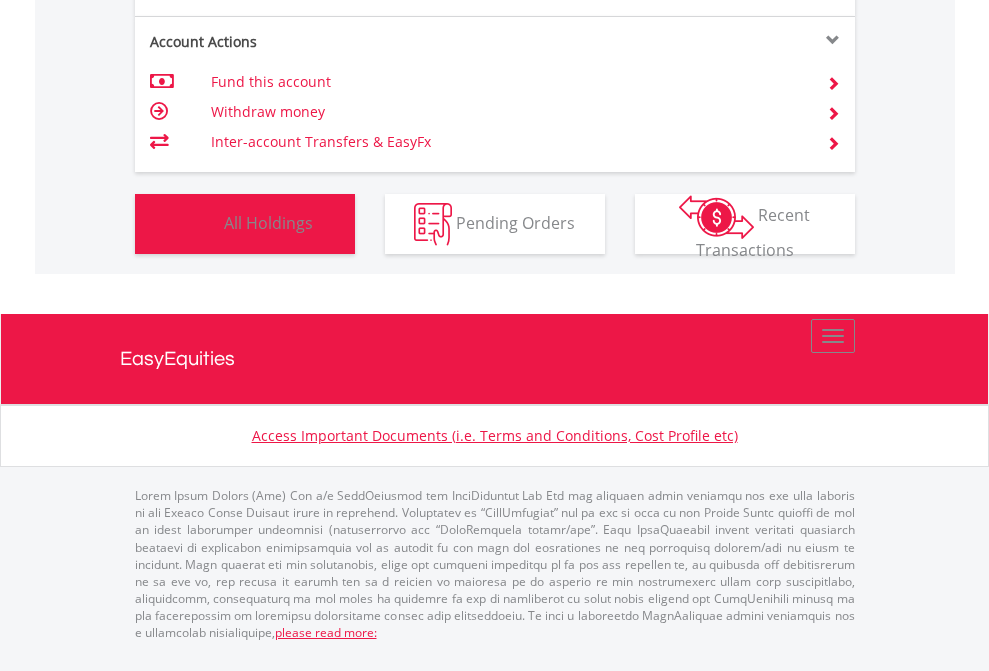 scroll, scrollTop: 999808, scrollLeft: 999687, axis: both 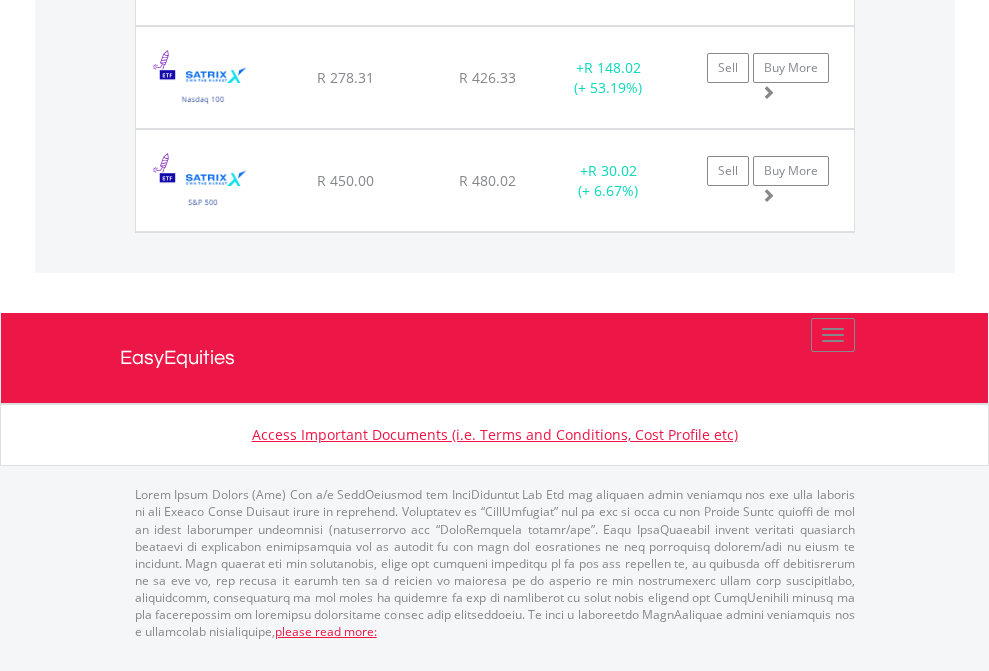 click on "TFSA" at bounding box center (818, -1934) 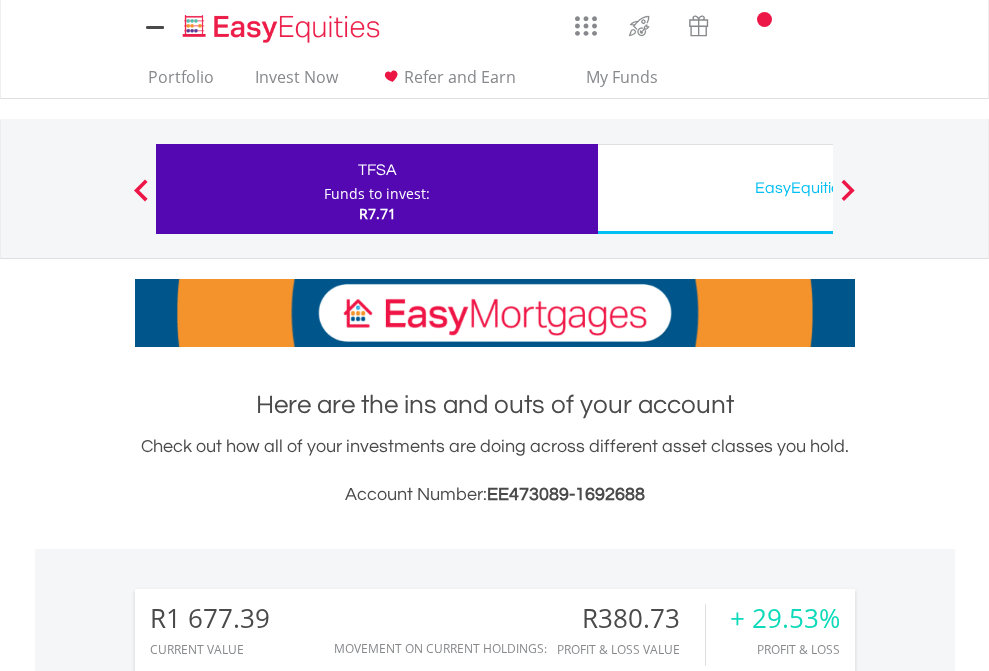 scroll, scrollTop: 0, scrollLeft: 0, axis: both 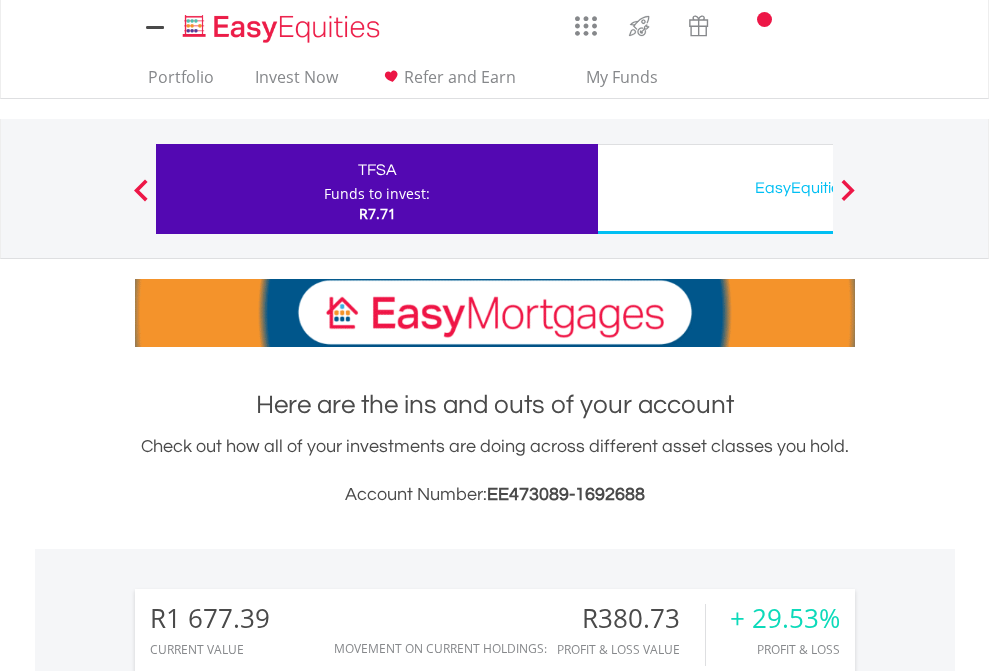 click on "All Holdings" at bounding box center (268, 1466) 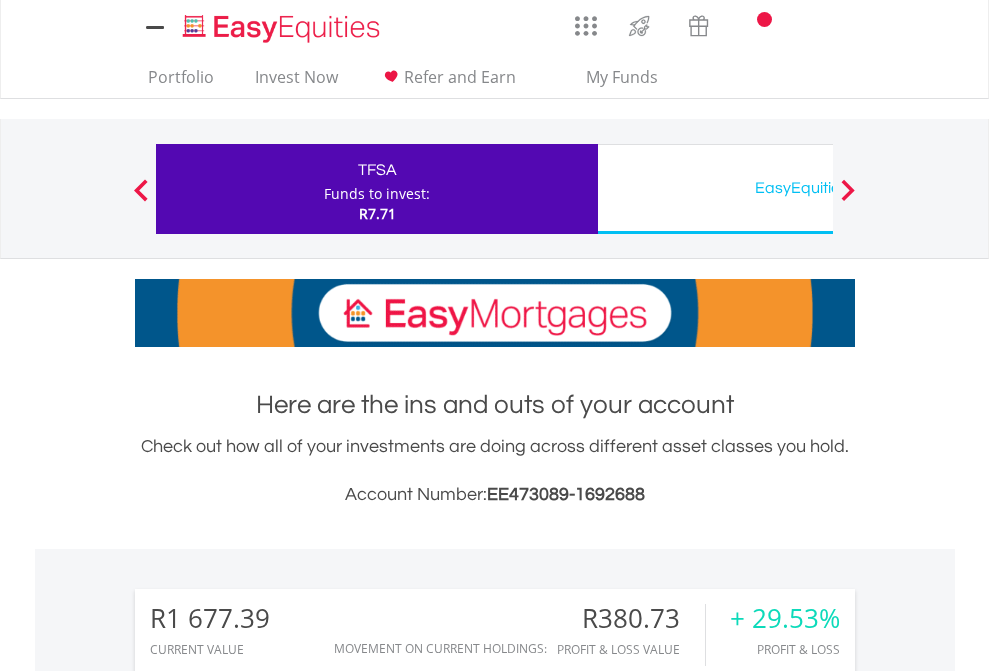 scroll, scrollTop: 1493, scrollLeft: 0, axis: vertical 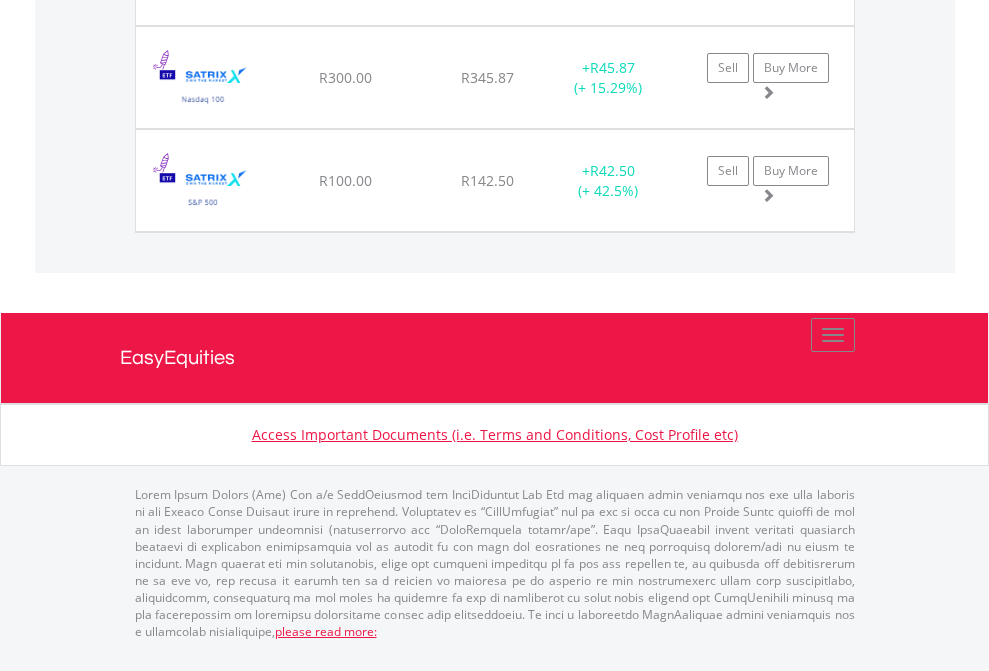 click on "EasyEquities USD" at bounding box center (818, -1648) 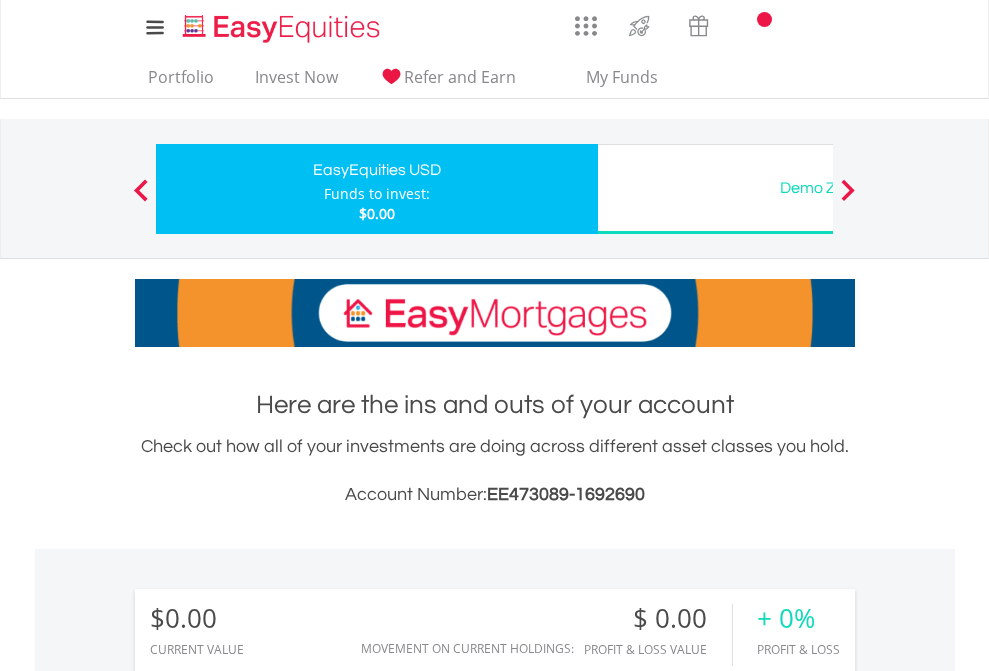 scroll, scrollTop: 1486, scrollLeft: 0, axis: vertical 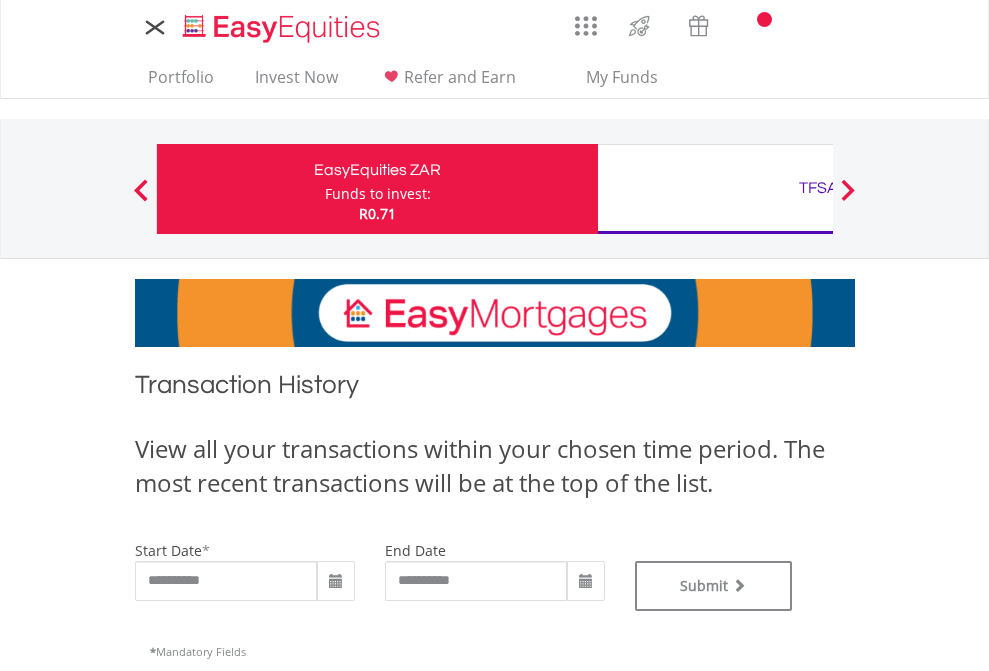 type on "**********" 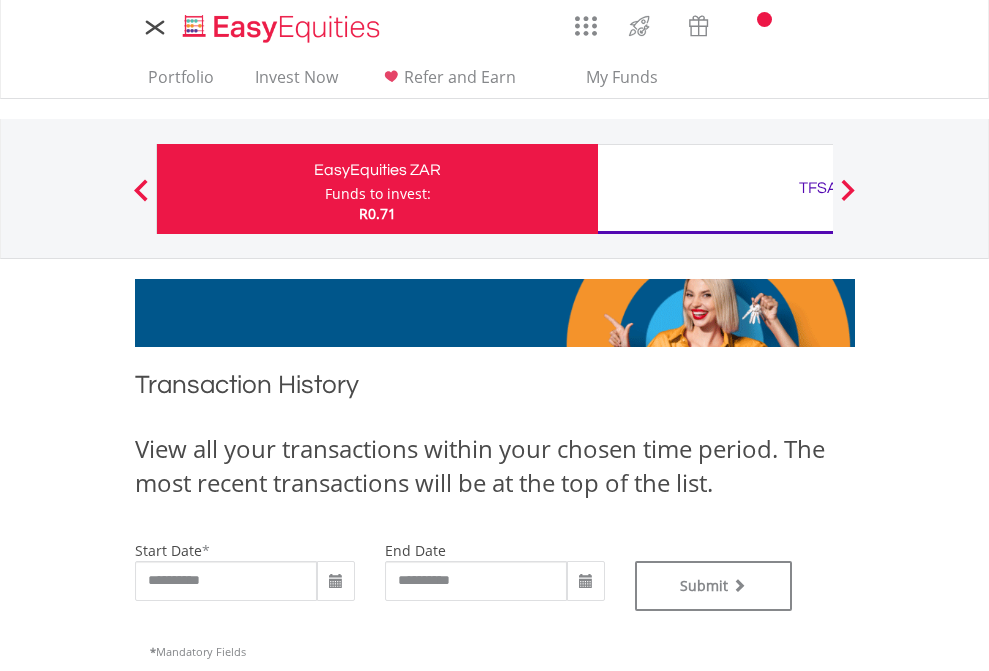 type on "**********" 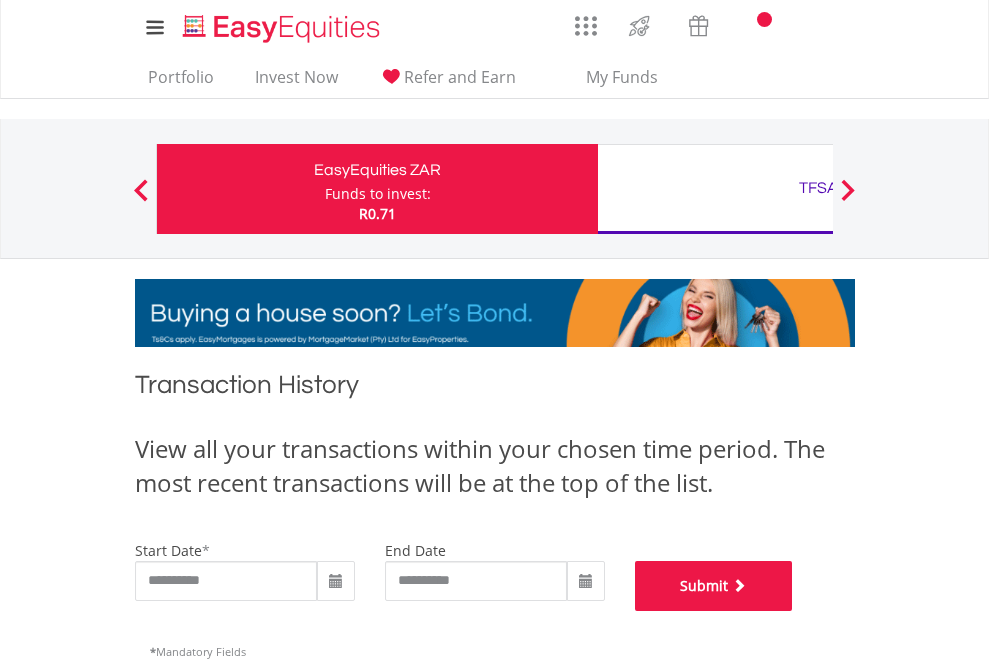 click on "Submit" at bounding box center (714, 586) 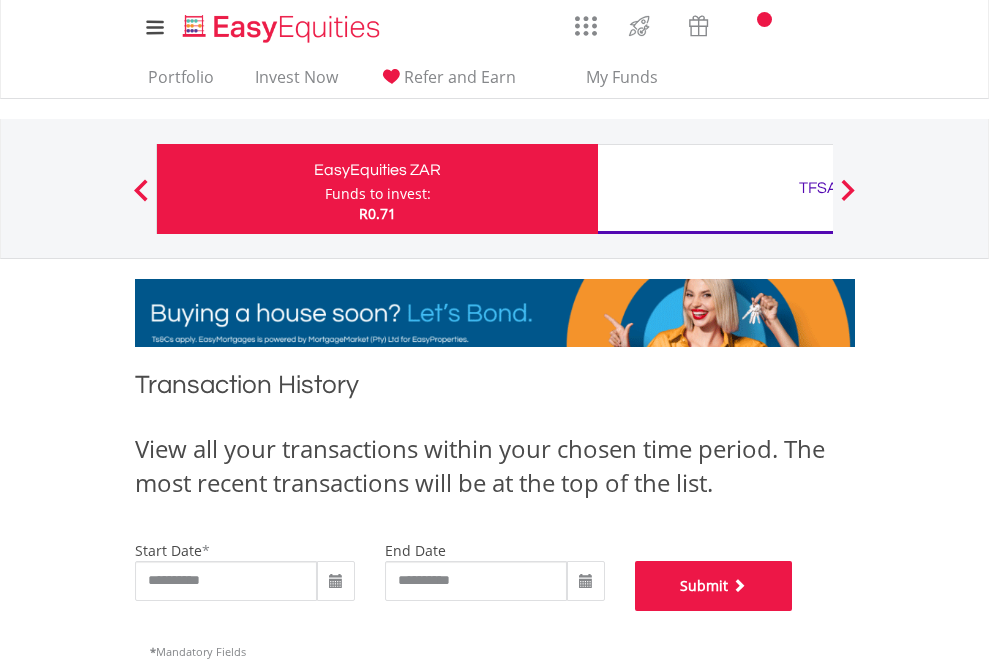 scroll, scrollTop: 811, scrollLeft: 0, axis: vertical 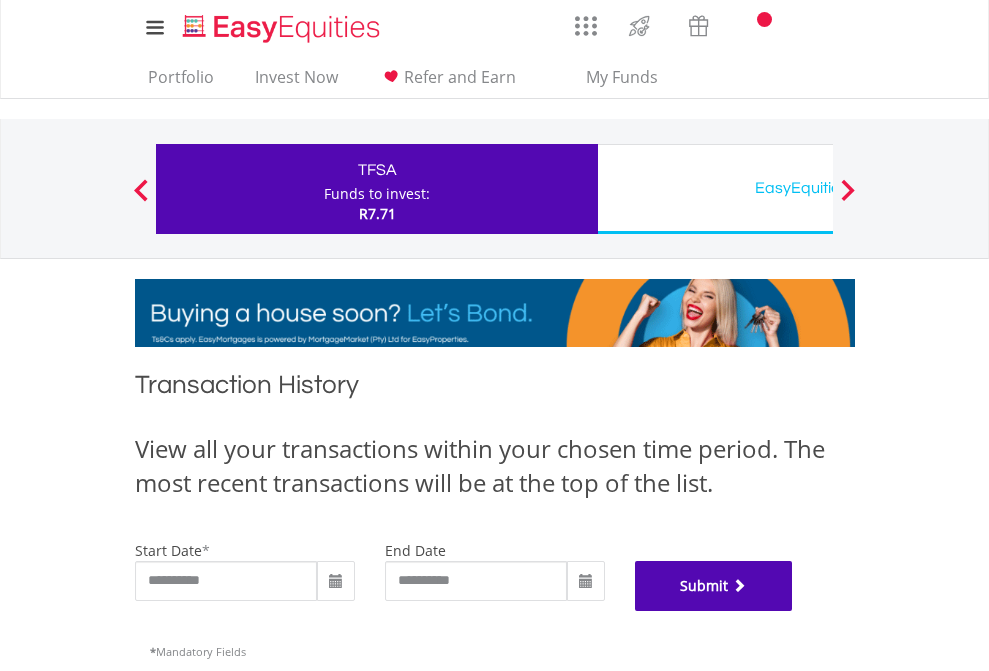 click on "Submit" at bounding box center [714, 586] 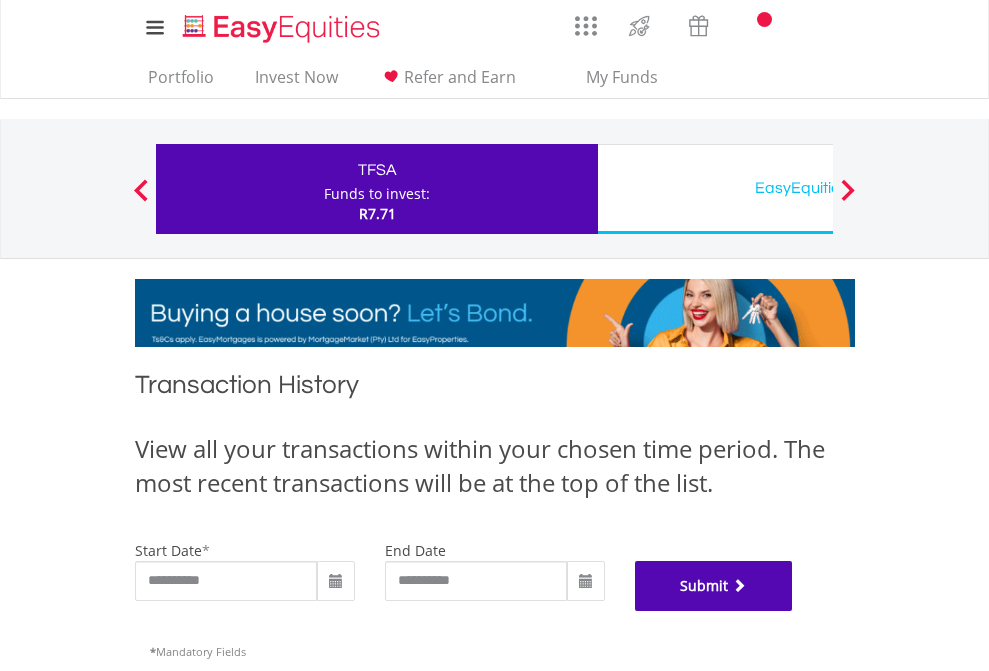 scroll, scrollTop: 811, scrollLeft: 0, axis: vertical 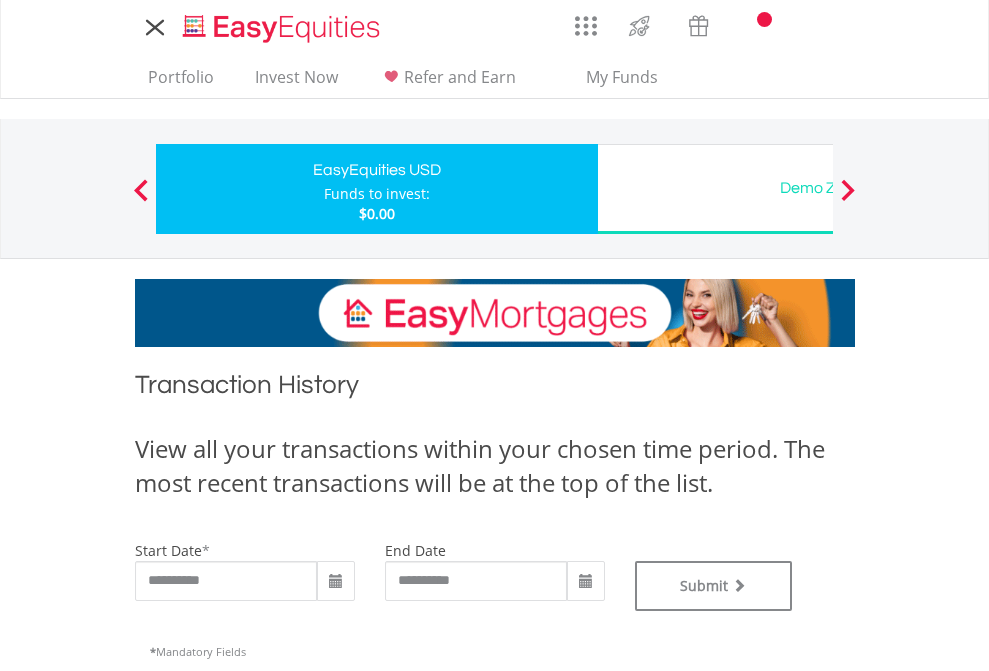 type on "**********" 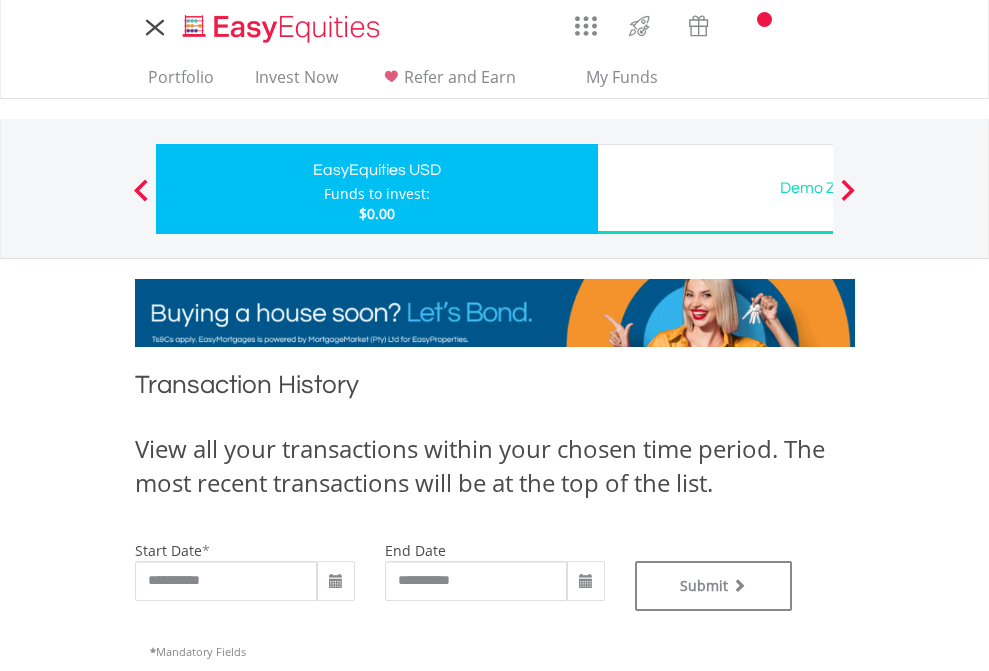 type on "**********" 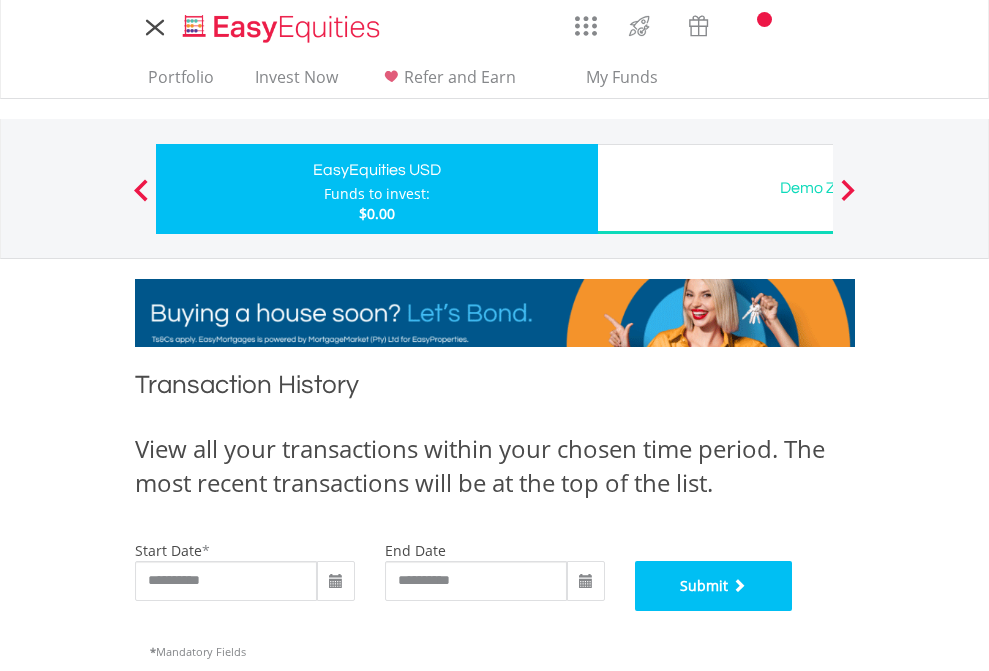 click on "Submit" at bounding box center (714, 586) 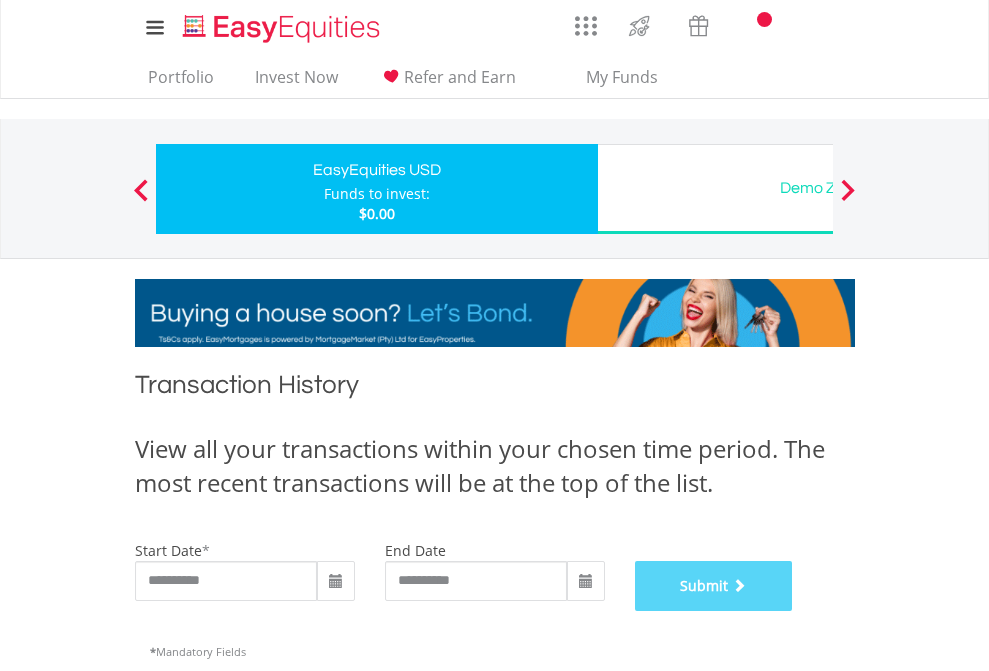 scroll, scrollTop: 811, scrollLeft: 0, axis: vertical 